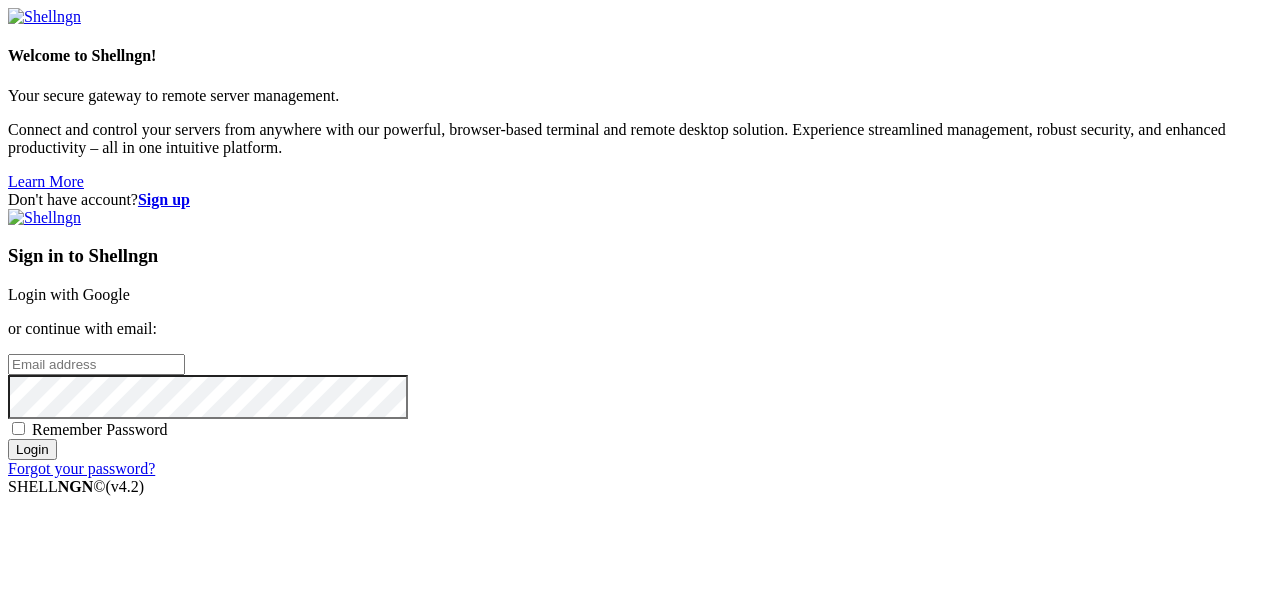 scroll, scrollTop: 0, scrollLeft: 0, axis: both 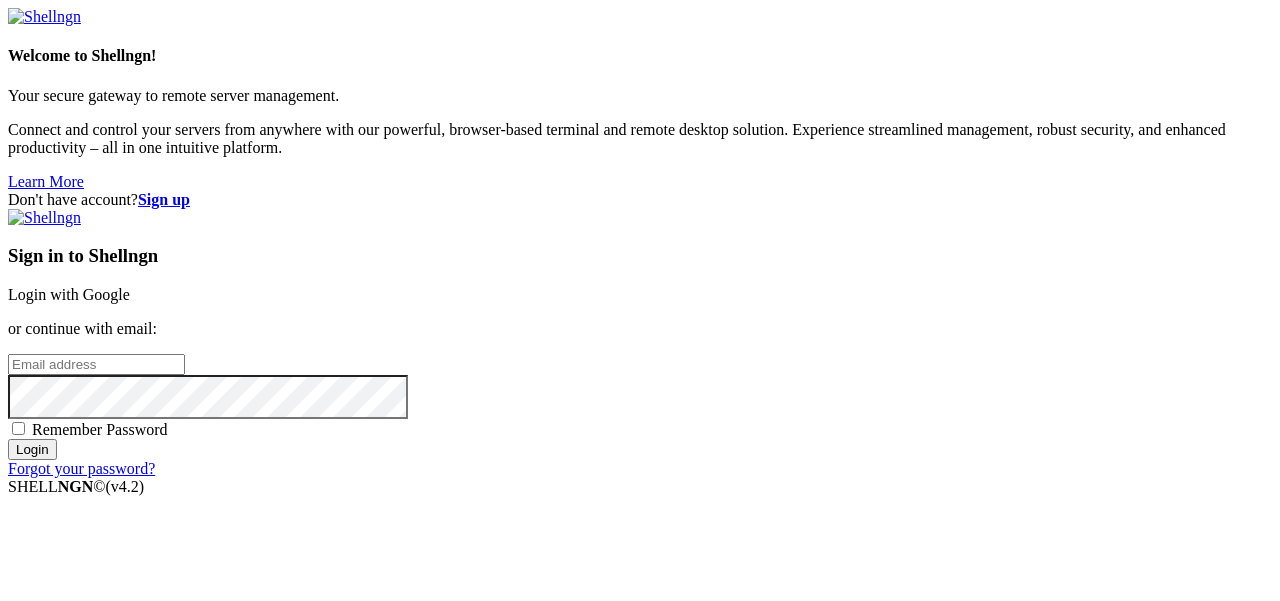 click on "Login with Google" at bounding box center [69, 294] 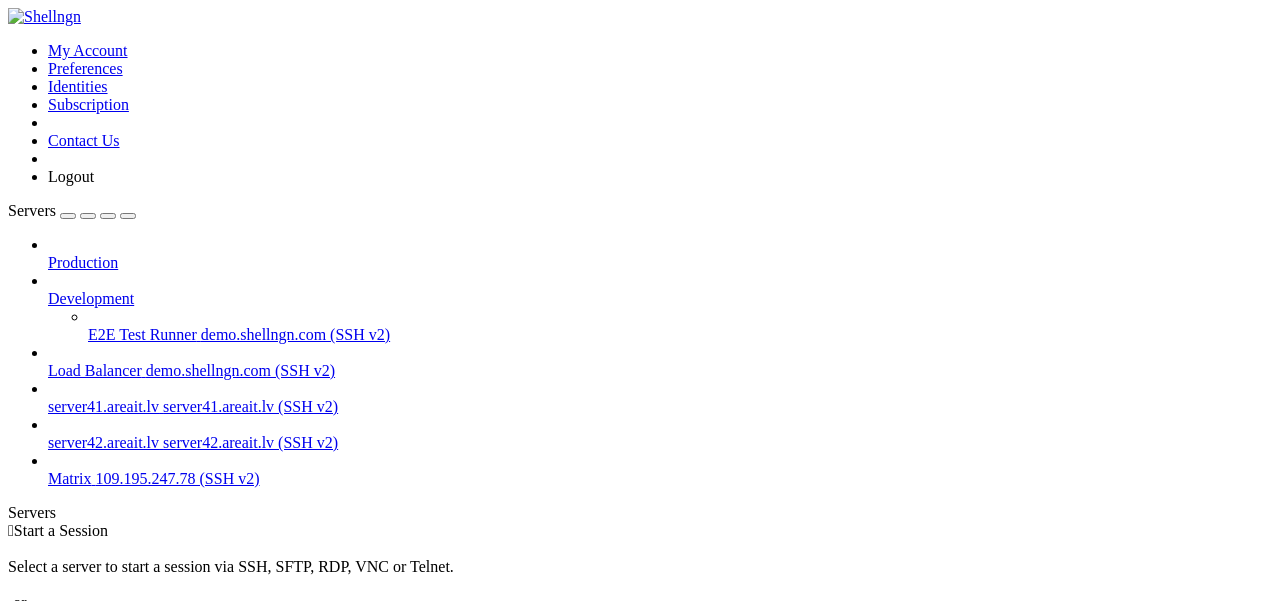click on "109.195.247.78 (SSH v2)" at bounding box center [178, 478] 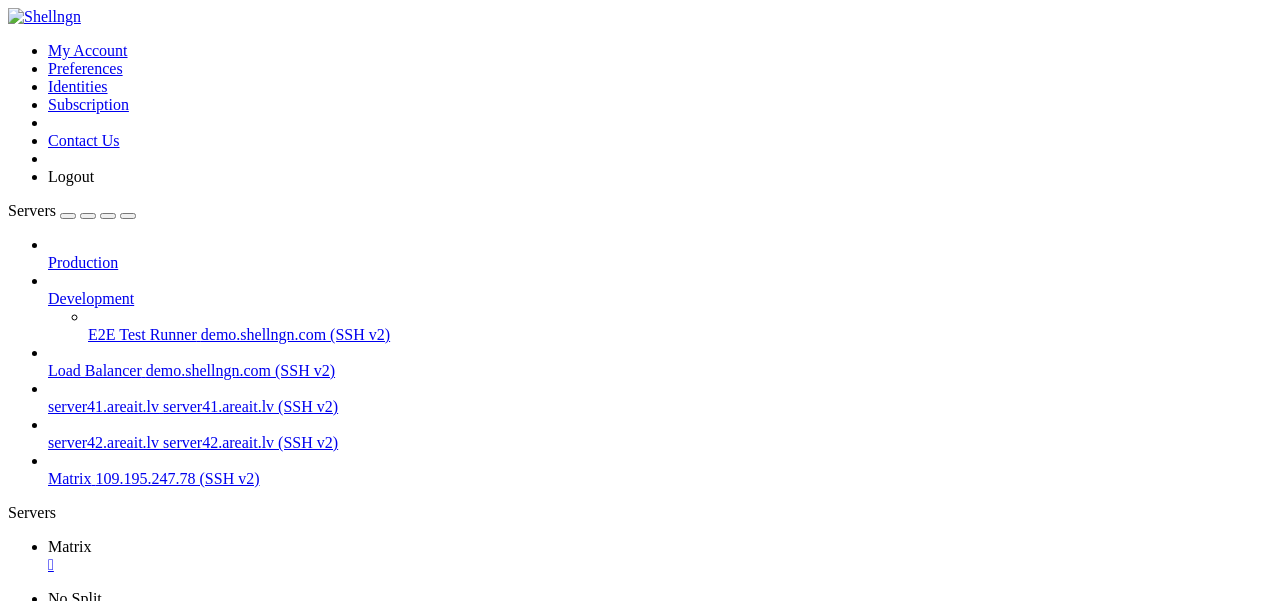 scroll, scrollTop: 0, scrollLeft: 0, axis: both 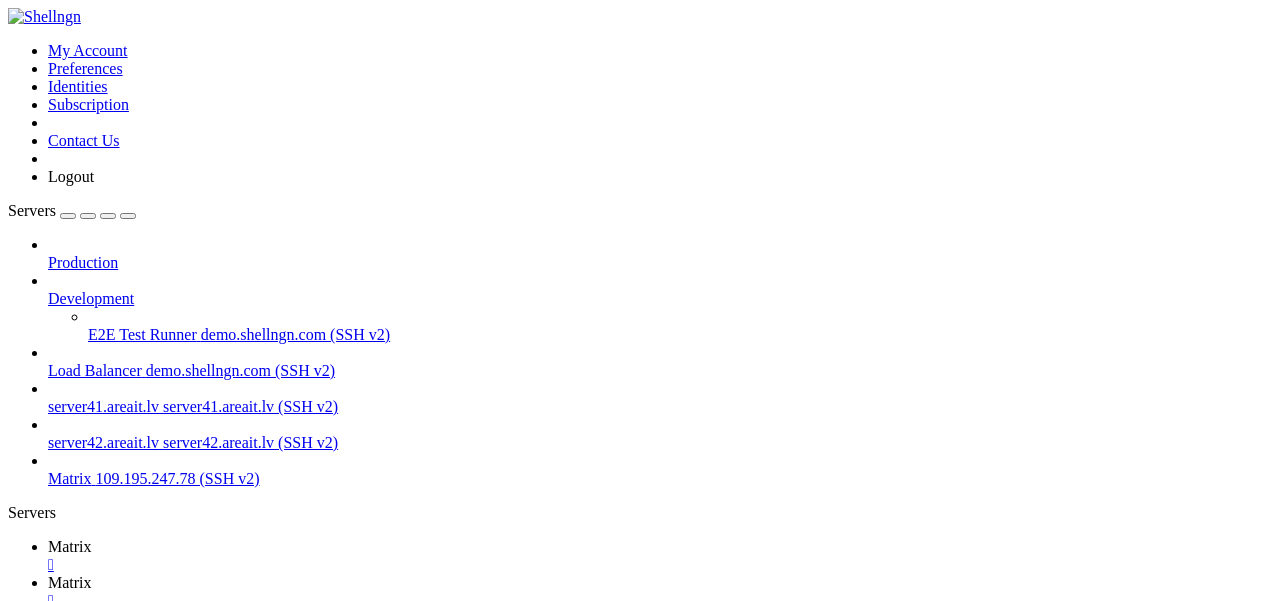 click at bounding box center [16, 979] 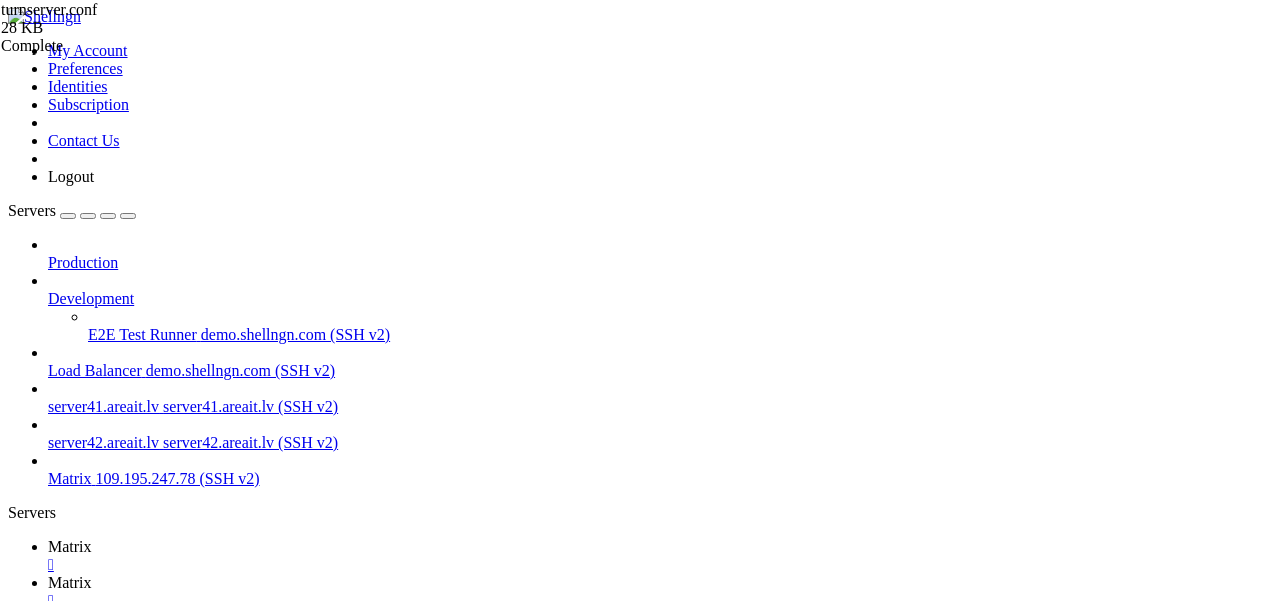 click on "# Coturn TURN SERVER configuration file # # Boolean values note: where a boolean value is supposed to be used, # you can use '0', 'off', 'no', 'false', or 'f' as 'false, # and you can use '1', 'on', 'yes', 'true', or 't' as 'true' # If the value is missing, then it means 'true' by default. # # Listener interface device (optional, Linux only). # NOT RECOMMENDED. # #listening-device=eth0 # TURN listener port for UDP and TCP (Default: 3478). # Note: actually, TLS & DTLS sessions can connect to the # "plain" TCP & UDP port(s), too - if allowed by configuration. # listening-port=3478 # TURN listener port for TLS (Default: 5349). # Note: actually, "plain" TCP & UDP sessions can connect to the TLS & DTLS # port(s), too - if allowed by configuration. The TURN server # "automatically" recognizes the type of traffic. Actually, two listening # endpoints (the "plain" one and the "tls" one) are equivalent in terms of # functionality; but Coturn keeps both endpoints to satisfy the RFC 5766 specs. # tls-listening-port=5349" at bounding box center [654, 1837] 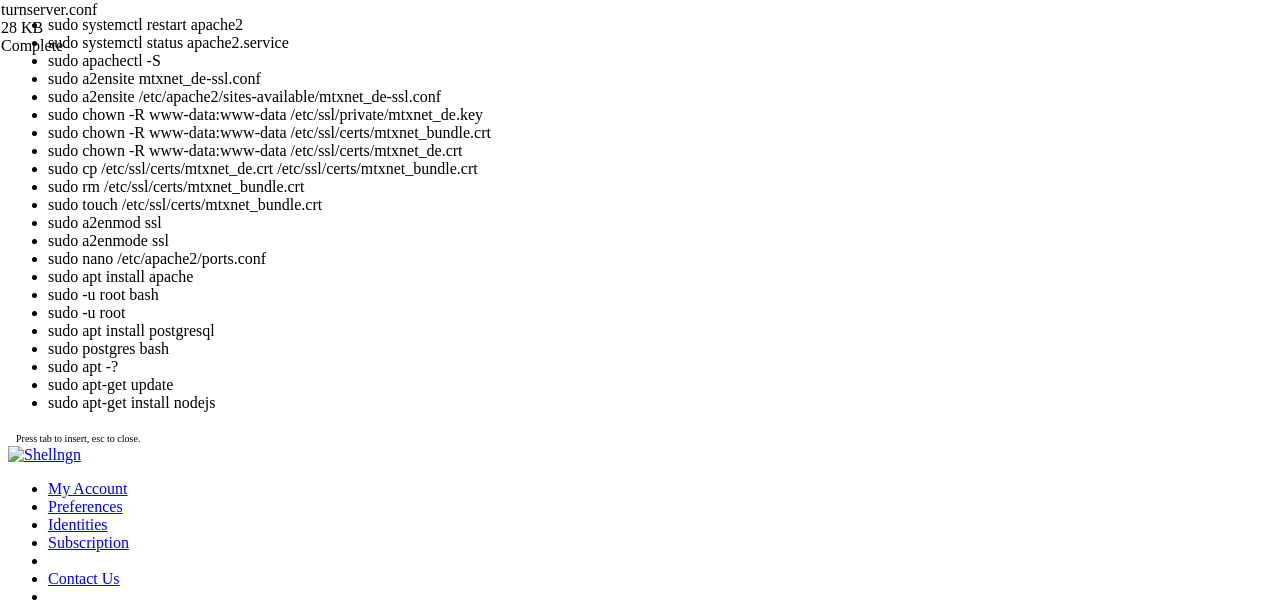 scroll, scrollTop: 0, scrollLeft: 0, axis: both 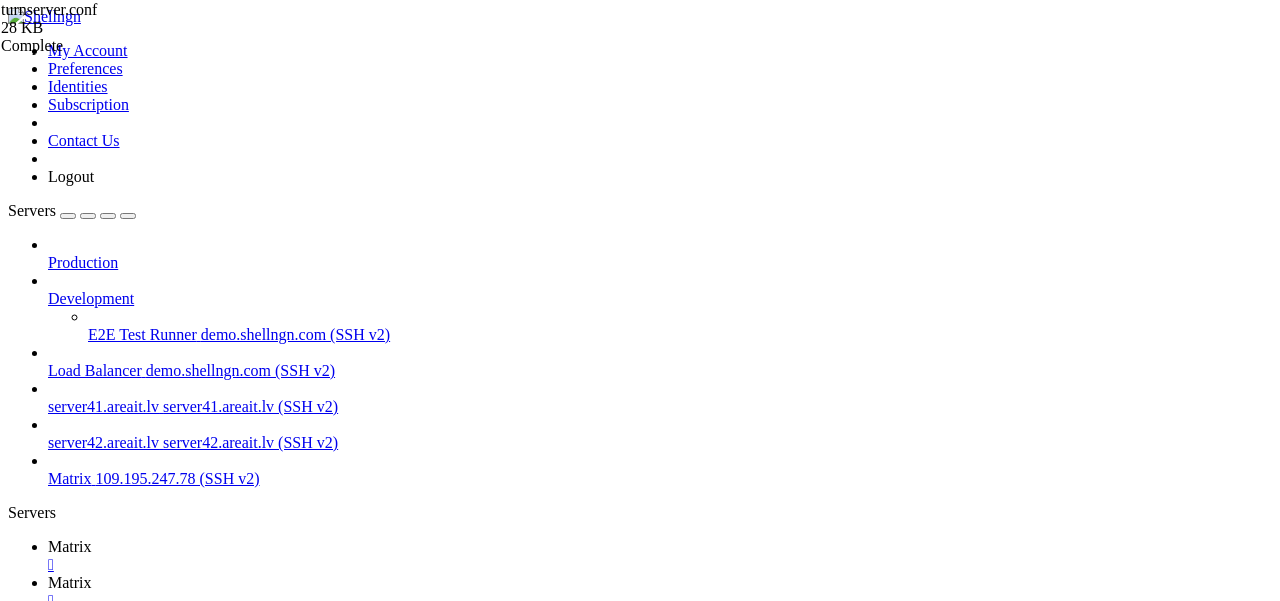 click on "root@server1:~# sud" 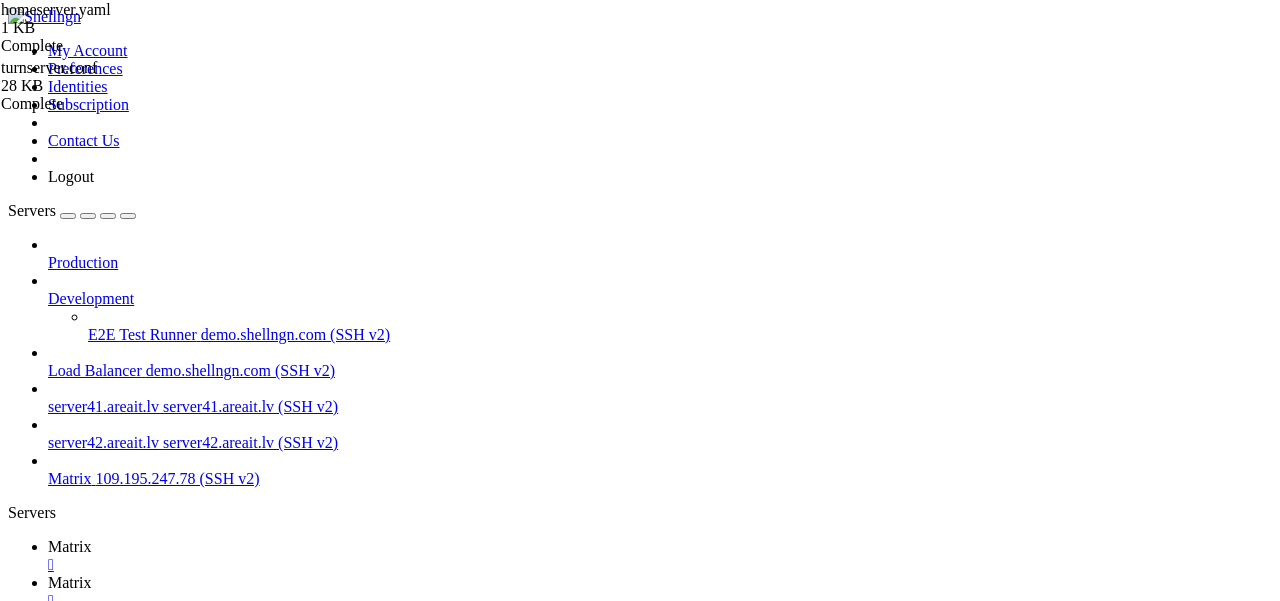 click at bounding box center (56, 1576) 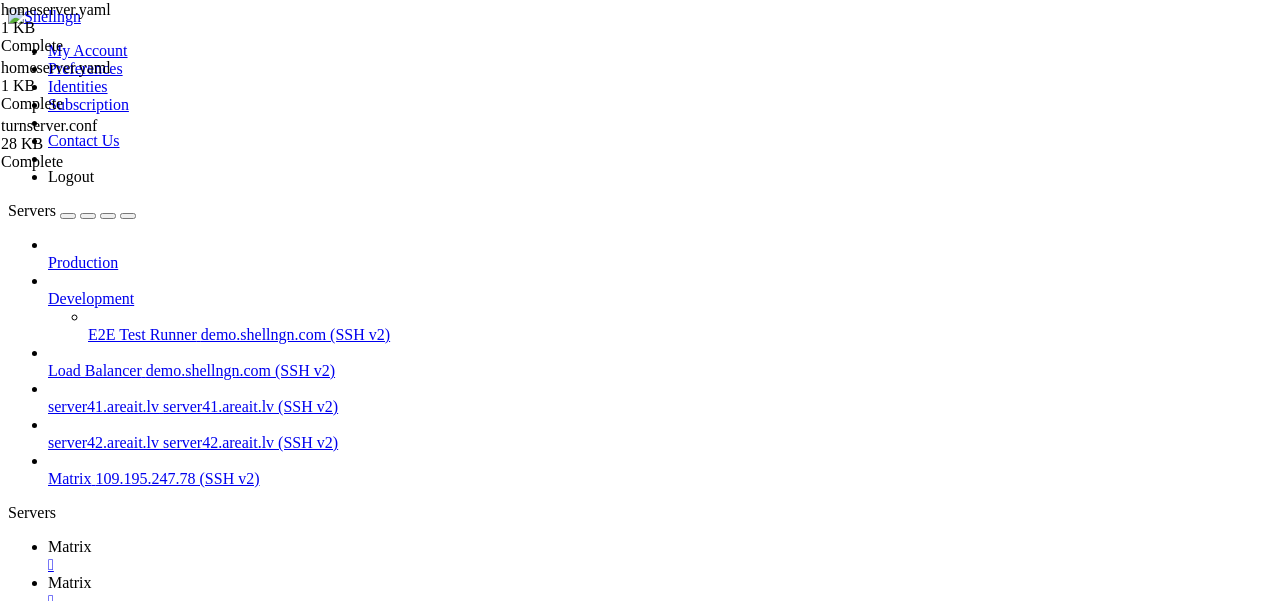drag, startPoint x: 514, startPoint y: 64, endPoint x: 160, endPoint y: 64, distance: 354 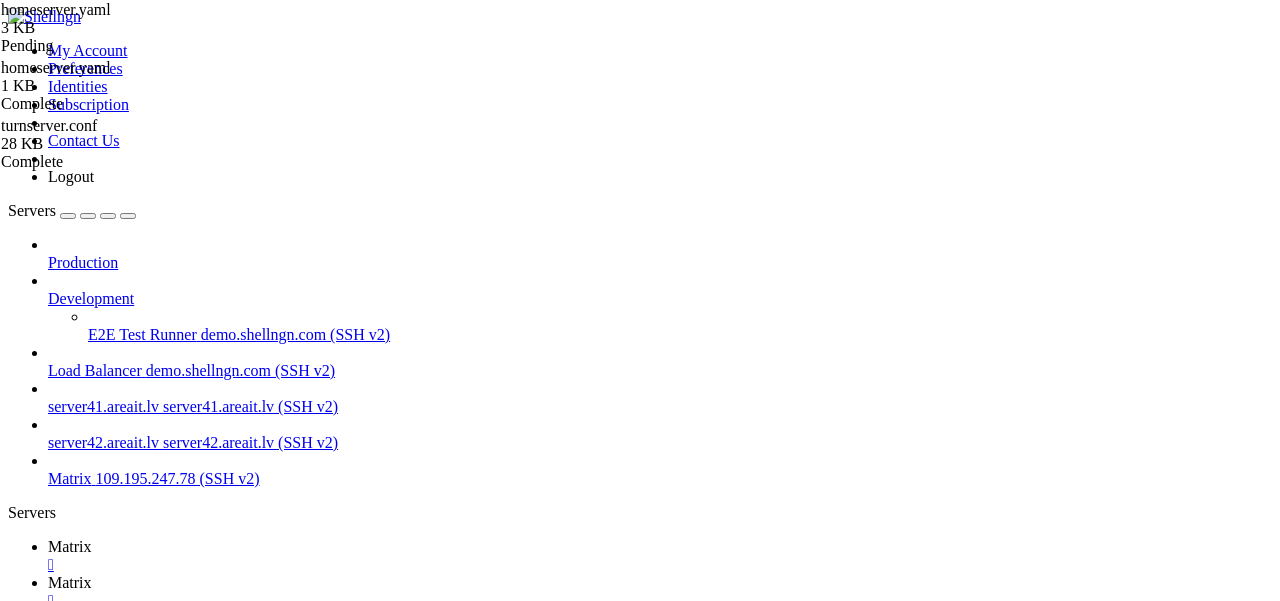 click on "Reconnect" at bounding box center (48, 1524) 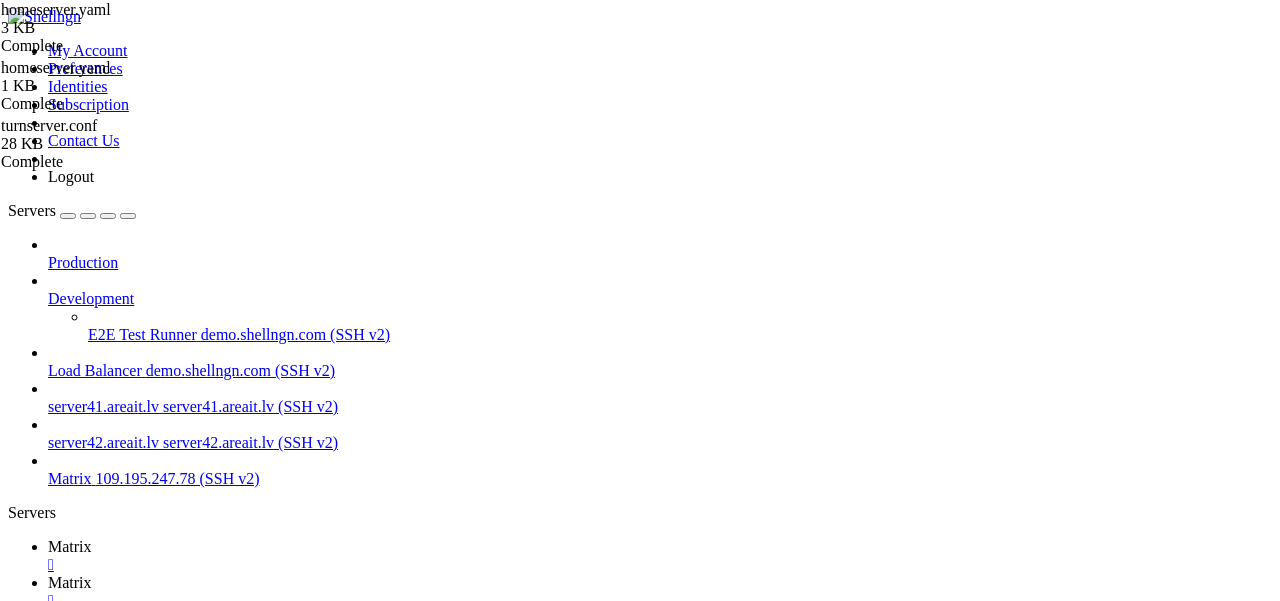 click at bounding box center [980, 1089] 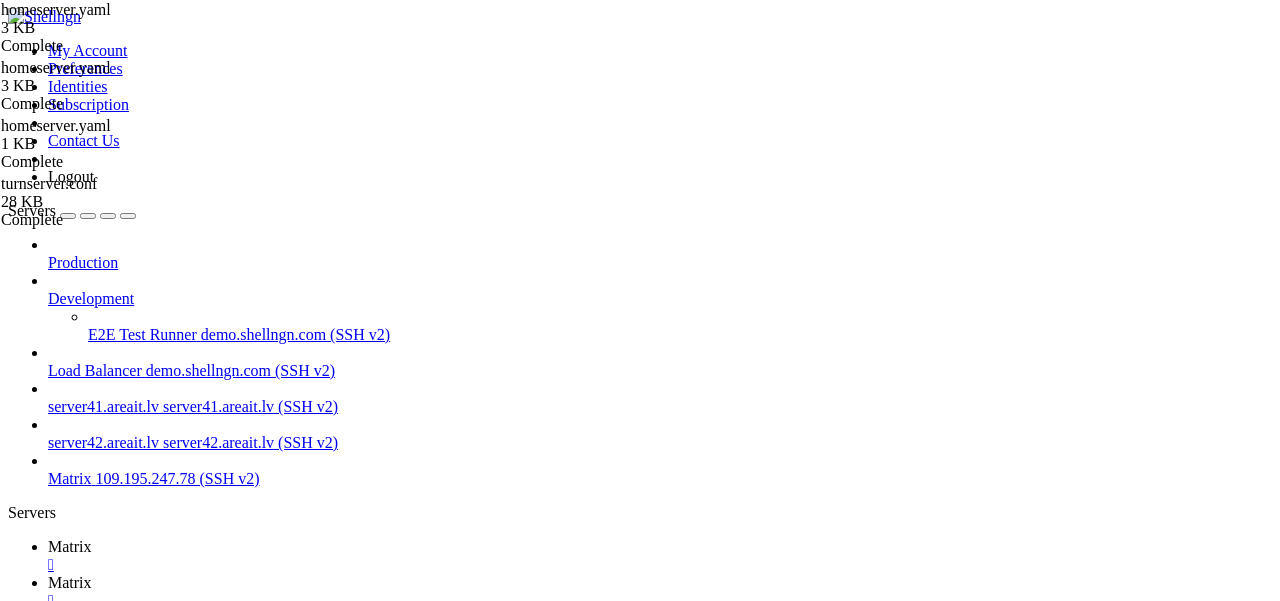 scroll, scrollTop: 523, scrollLeft: 0, axis: vertical 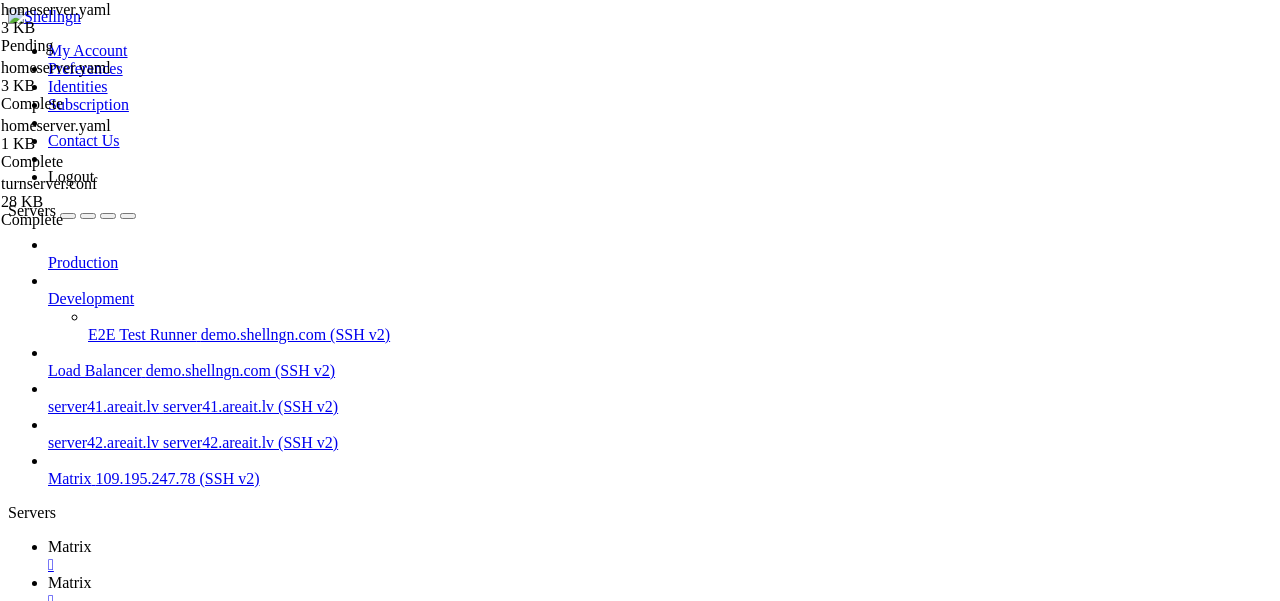 click on "Reconnect" at bounding box center (48, 1605) 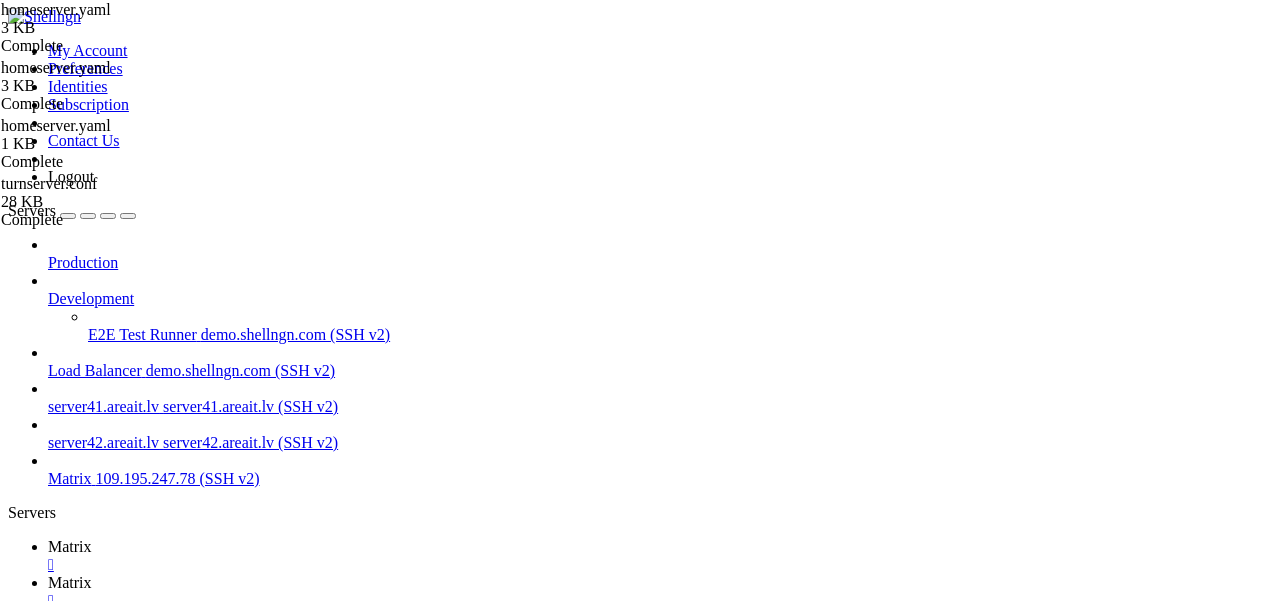 click on "Matrix" at bounding box center (70, 546) 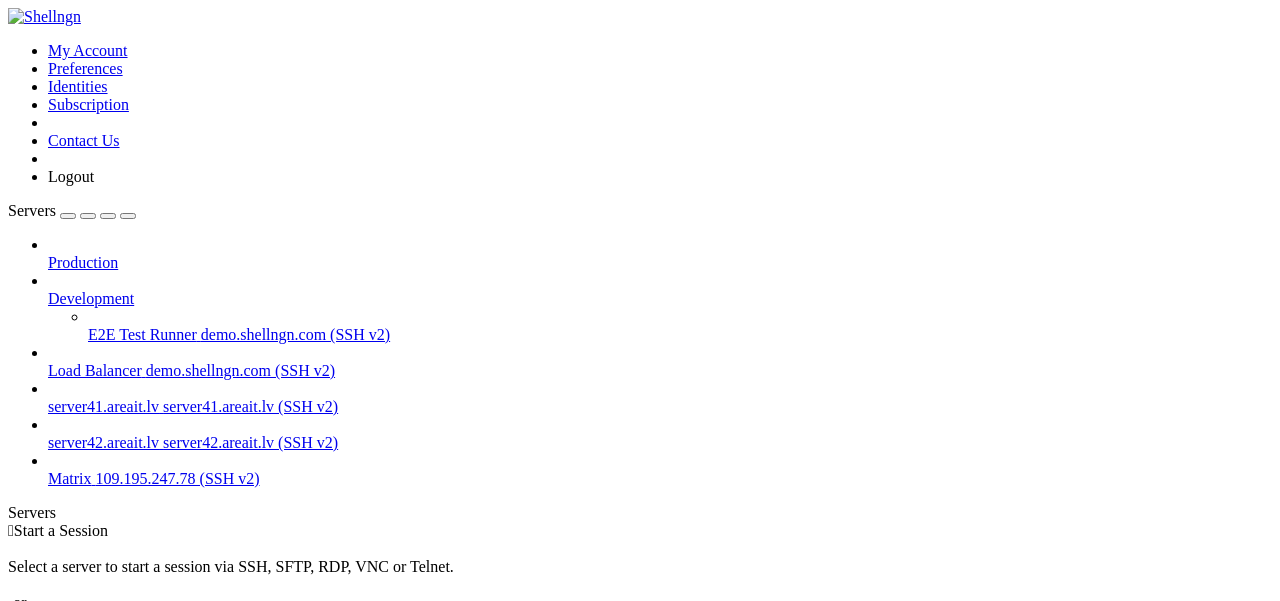 scroll, scrollTop: 0, scrollLeft: 0, axis: both 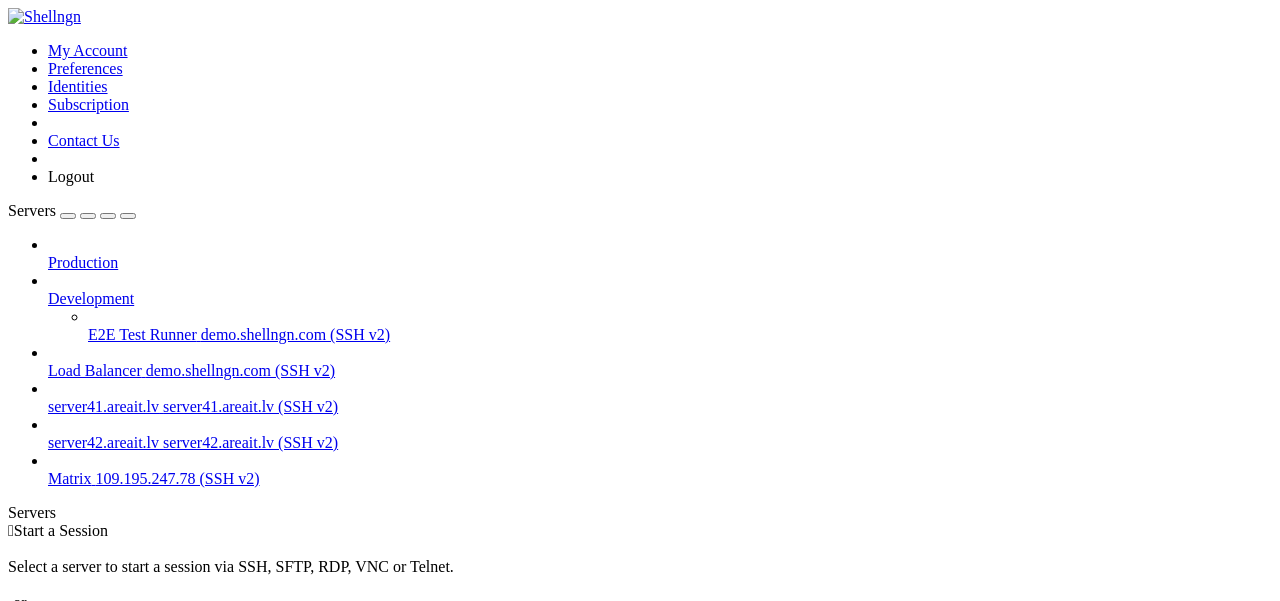 click on "109.195.247.78 (SSH v2)" at bounding box center [178, 478] 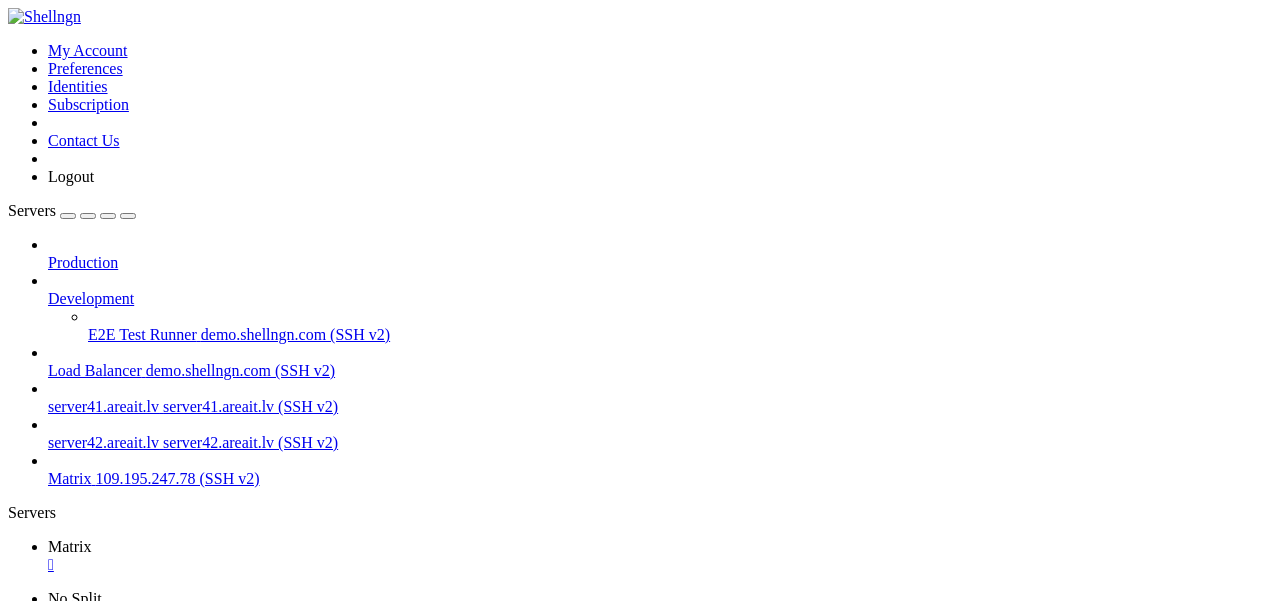 scroll, scrollTop: 0, scrollLeft: 0, axis: both 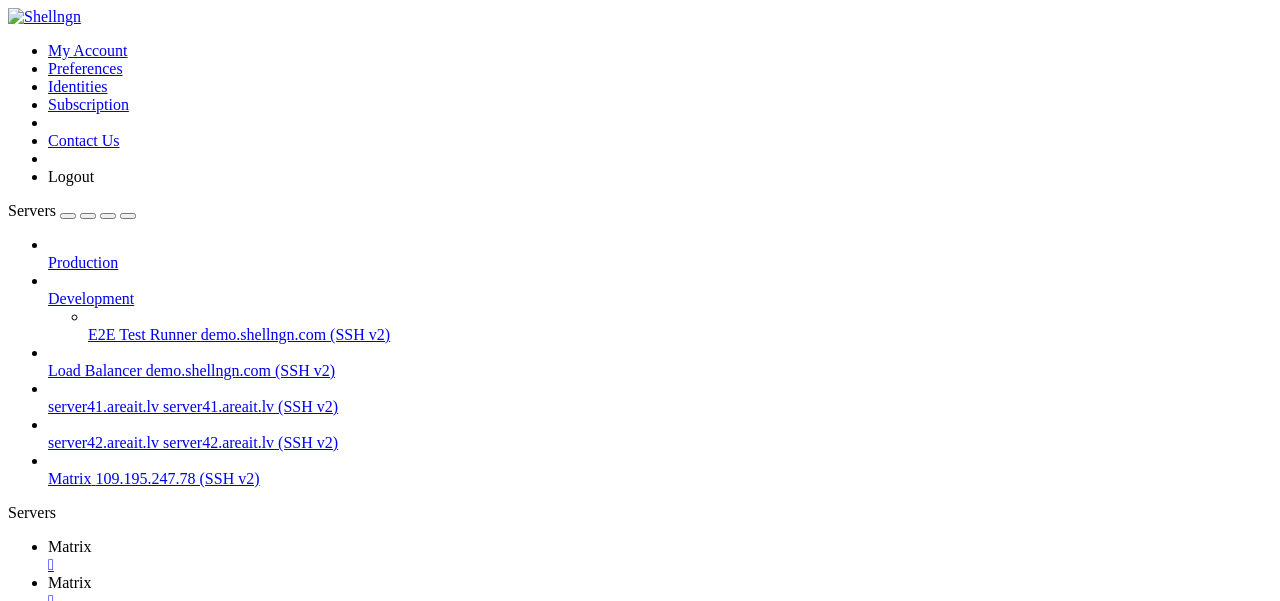 click on "  .." at bounding box center [18, 1022] 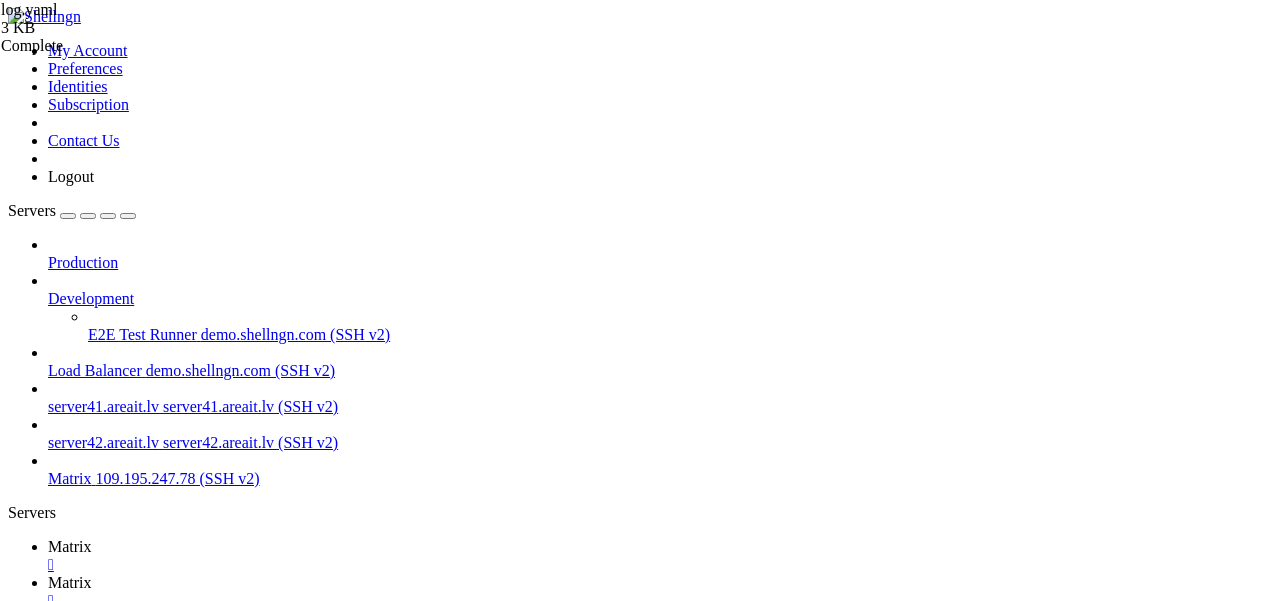 type on "flushLevel: 30  # Flush immediately for WARNING logs and higher" 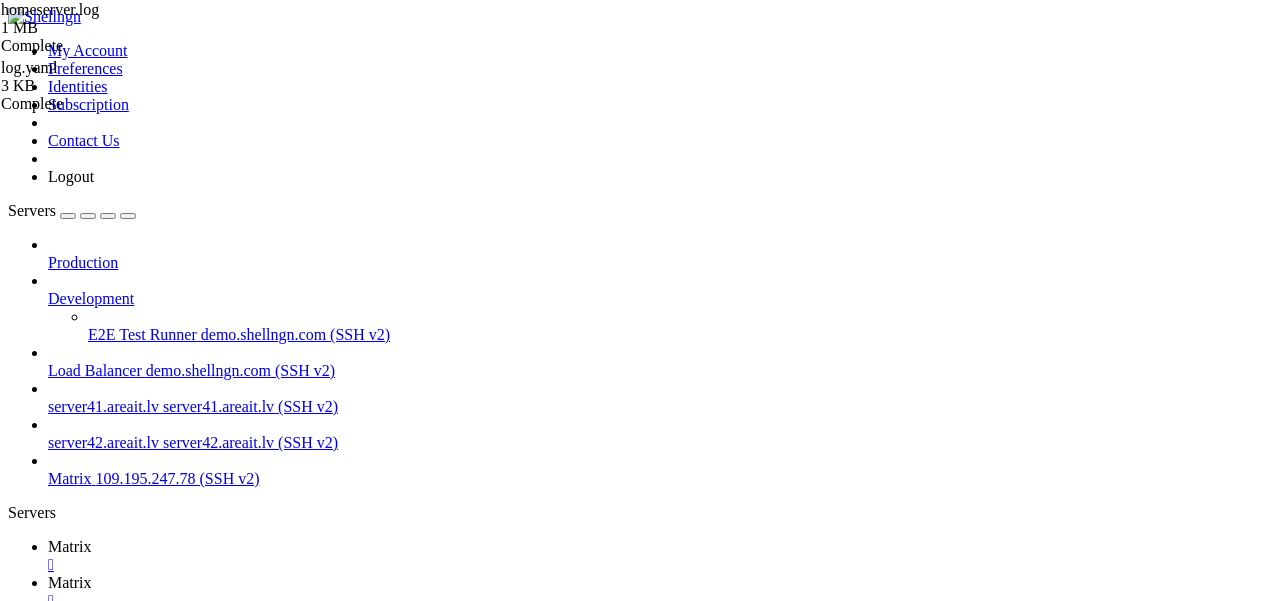 scroll, scrollTop: 691, scrollLeft: 0, axis: vertical 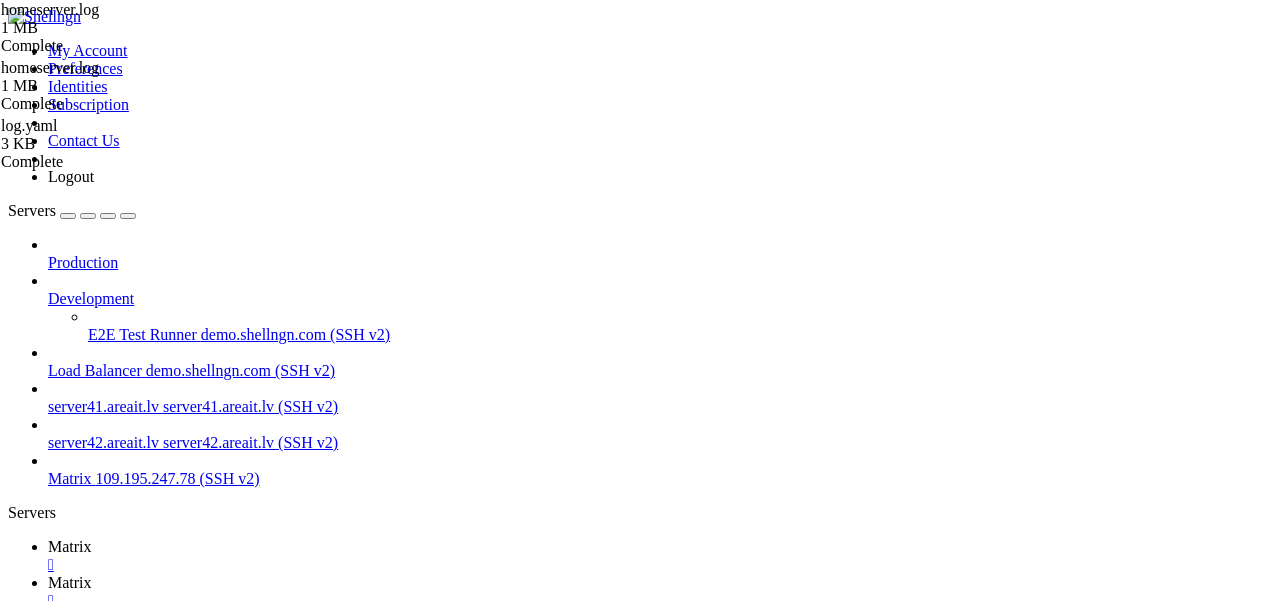 click at bounding box center [56, 1576] 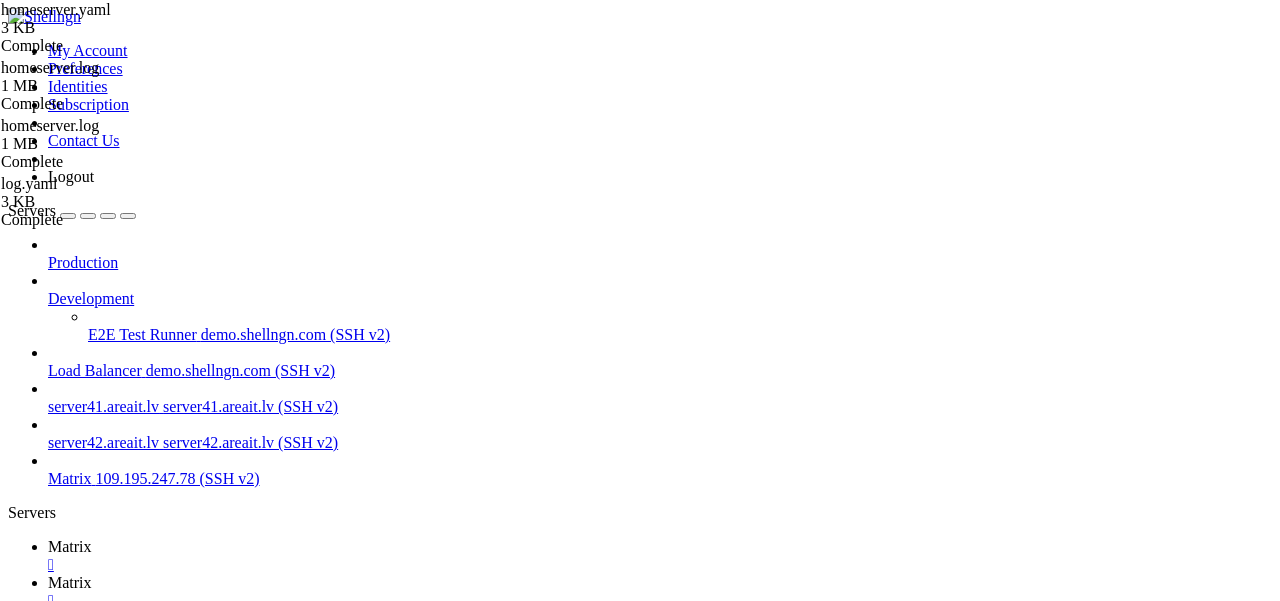 scroll, scrollTop: 330, scrollLeft: 0, axis: vertical 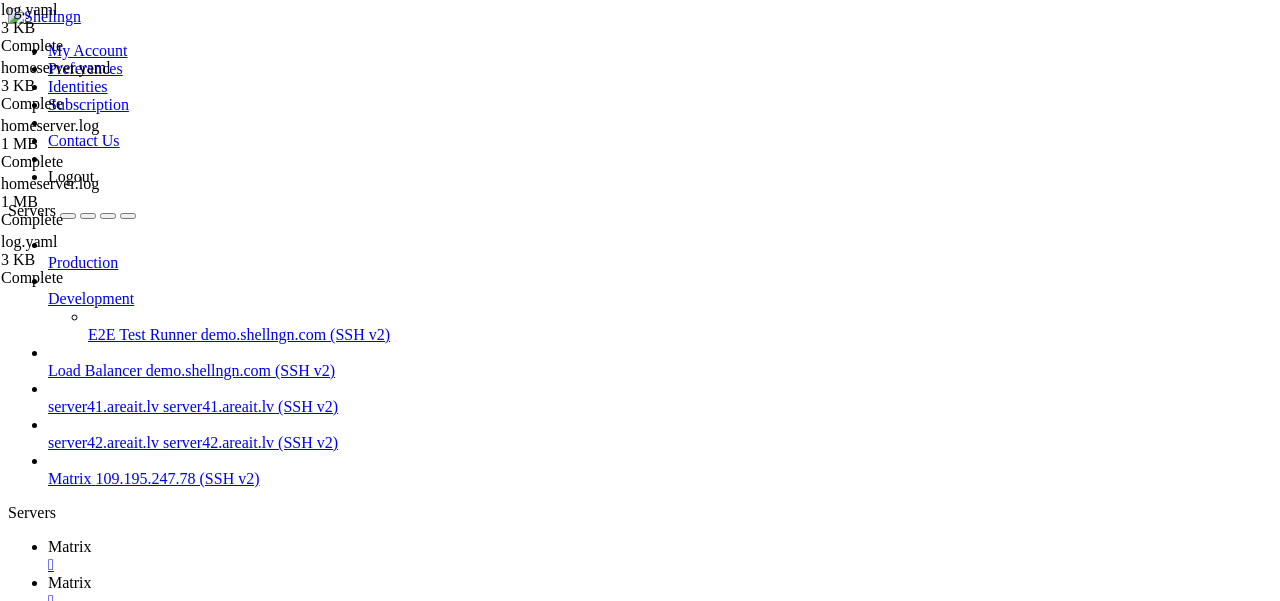 click at bounding box center (56, 1576) 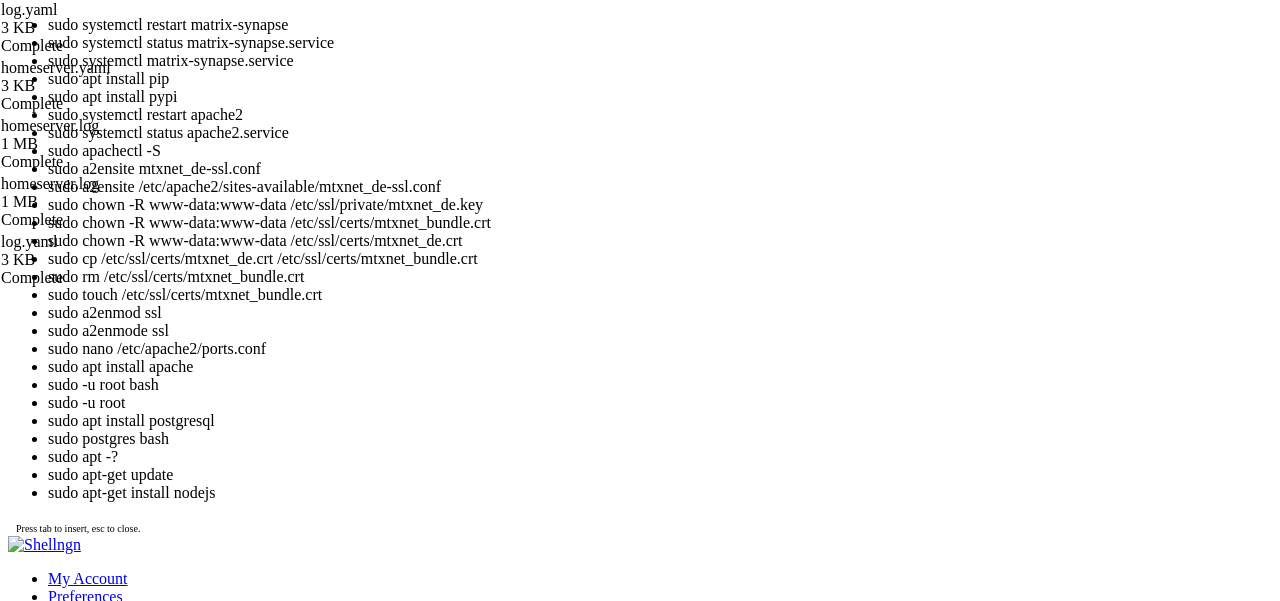 click at bounding box center (521, 1928) 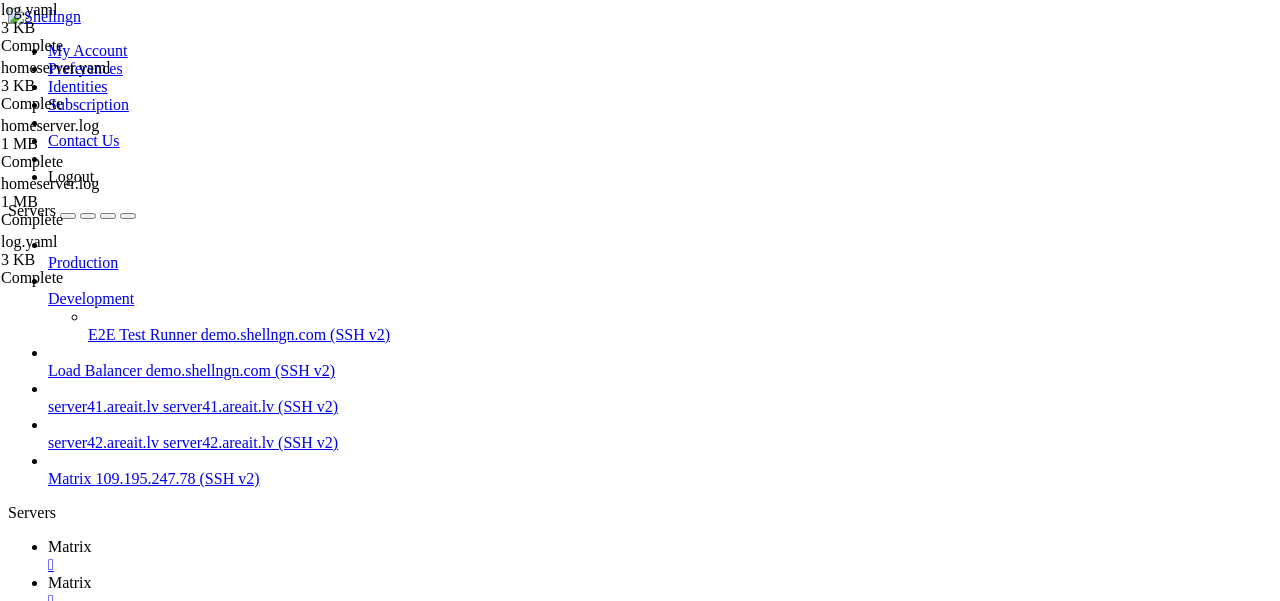 scroll, scrollTop: 17136, scrollLeft: 0, axis: vertical 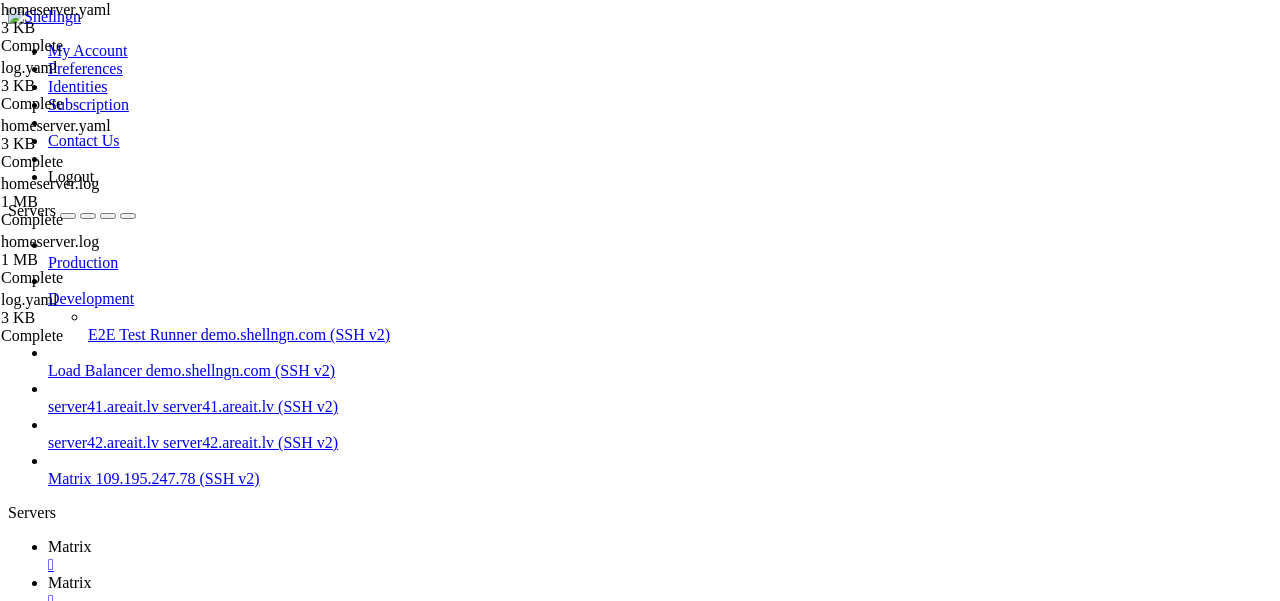 click on "smtp_pass :  [PASSWORD]   force_tls :   true   require_transport_security :   true   enable_tls :   false   tlsname :  mail.server.example.com   notif_from :  Your Friendly %(app)s homeserver <a@mtxnet.de>   app_name :  my_branded_matrix_server   enable_notifs :   true   notif_for_new_users :   false   client_base_url :  http://localhost/riot   validation_token_lifetime :  15m   invite_client_location :  https://app.element.io   subjects :      message_from_person_in_room :  ' [ %(app)s ]  You have a message on %(app)s from %(person)s         in the %(room)s room...'      message_from_person :   '[%(app)s] You have a message on %(app)s from %(person)s...'      messages_from_person :   '[%(app)s] You have messages on %(app)s from %(person)s...'      messages_in_room :   '[%(app)s] You have messages on %(app)s in the %(room)s room...'      messages_in_room_and_others :  ' [ %(app)s ]  You have messages on %(app)s in the %(room)s         room and others...'      messages_from_person_and_others :  ' [ %(app)s" at bounding box center (654, 1838) 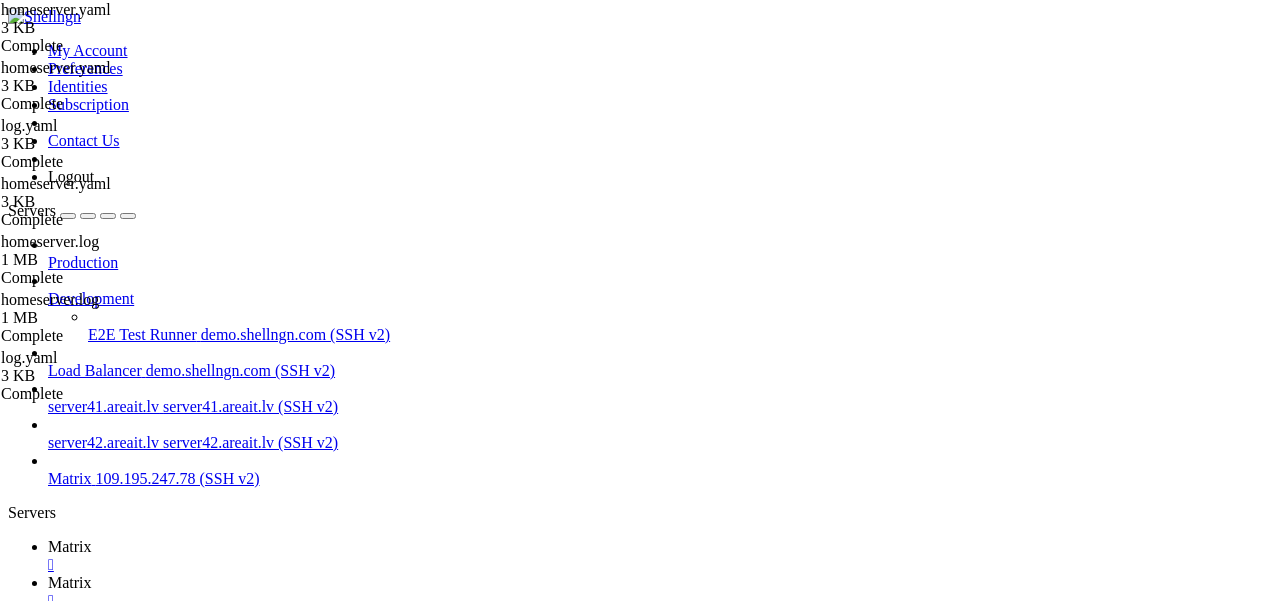 scroll, scrollTop: 415, scrollLeft: 0, axis: vertical 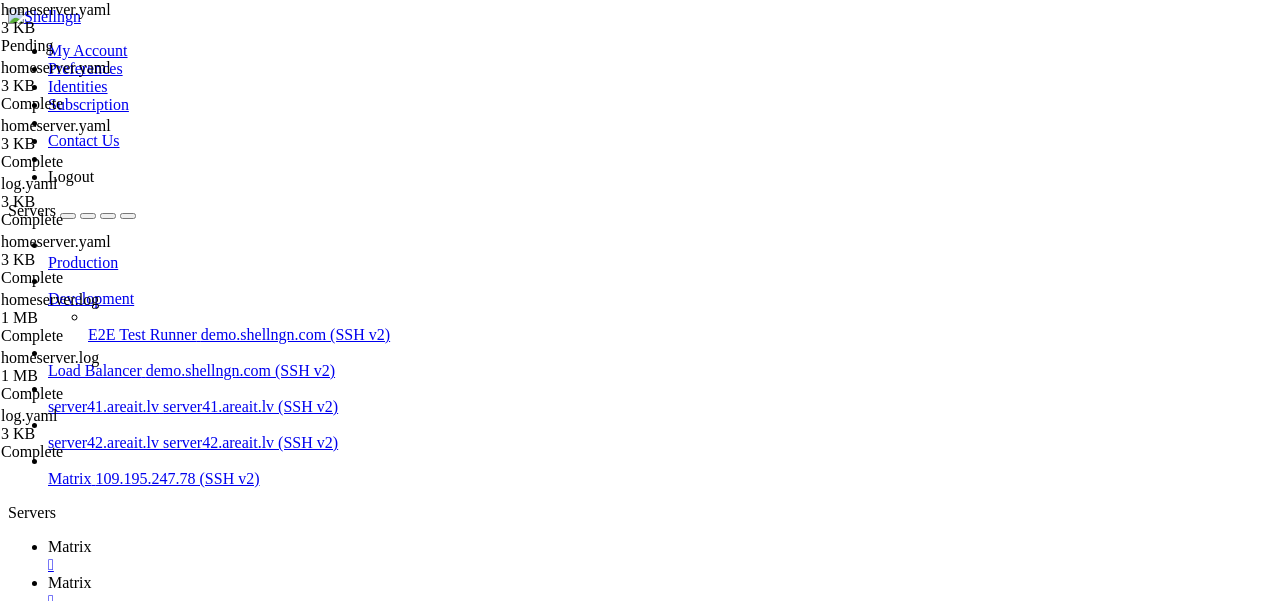 click on "Reconnect" at bounding box center (48, 1524) 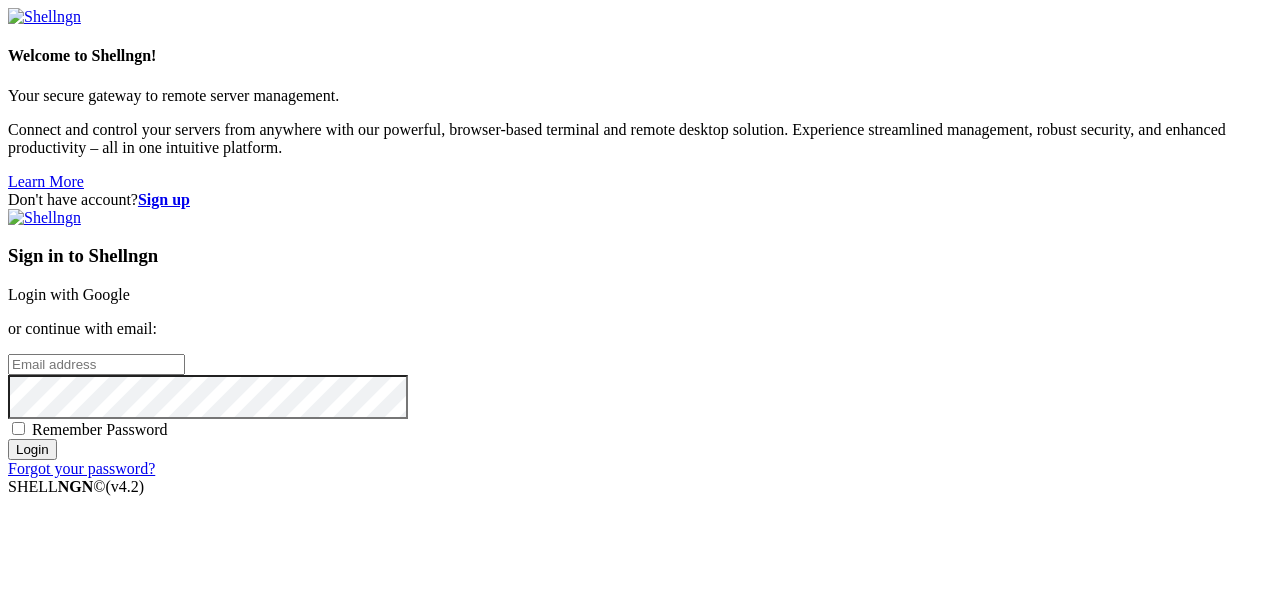 click on "Login with Google" at bounding box center (69, 294) 